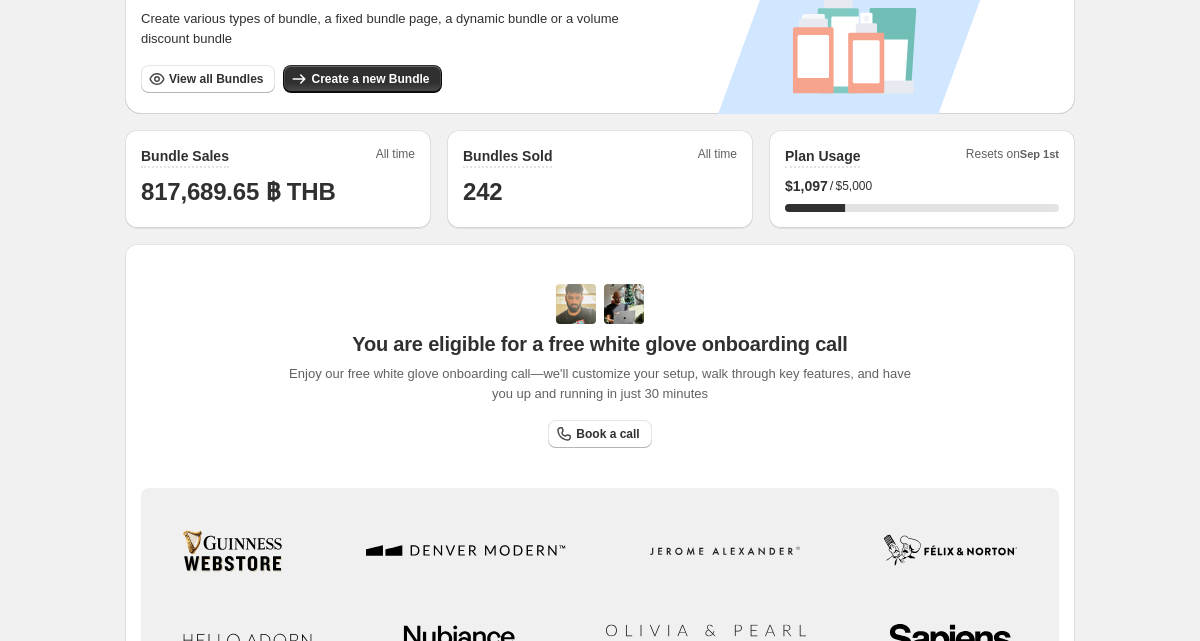 scroll, scrollTop: 0, scrollLeft: 0, axis: both 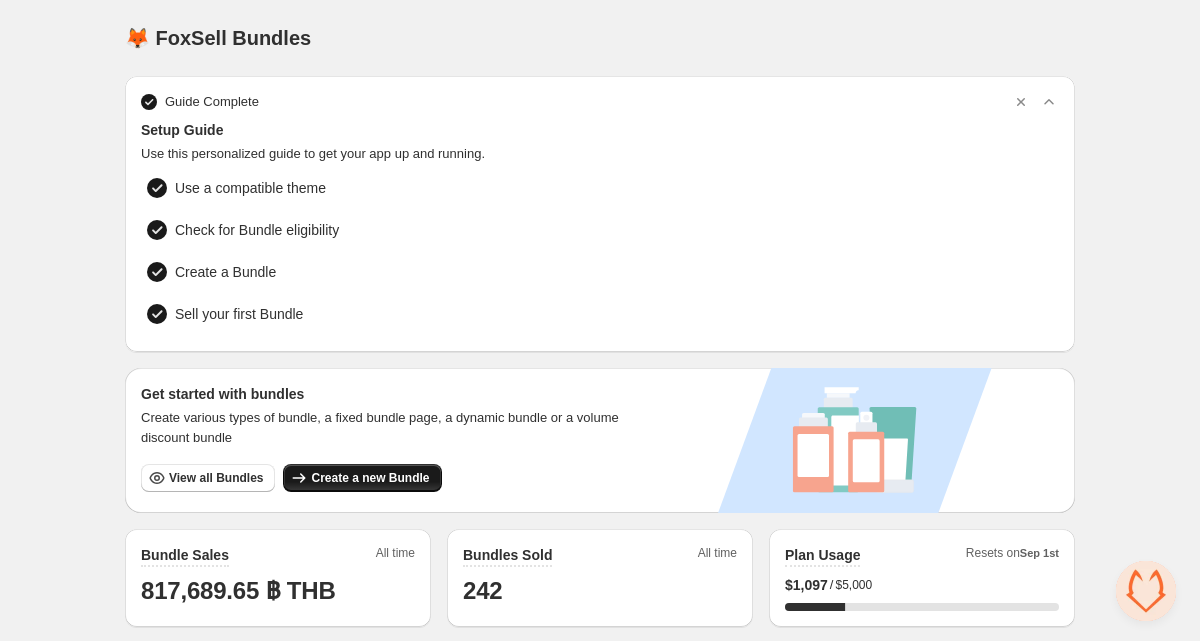 click on "Create a new Bundle" at bounding box center [362, 478] 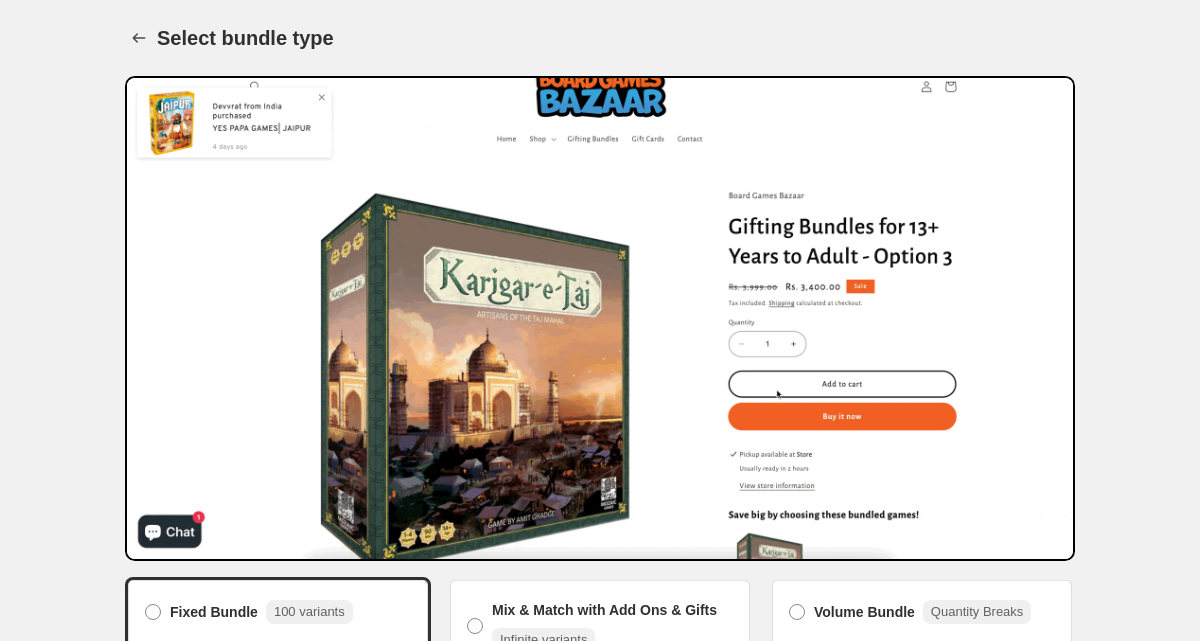 scroll, scrollTop: 273, scrollLeft: 0, axis: vertical 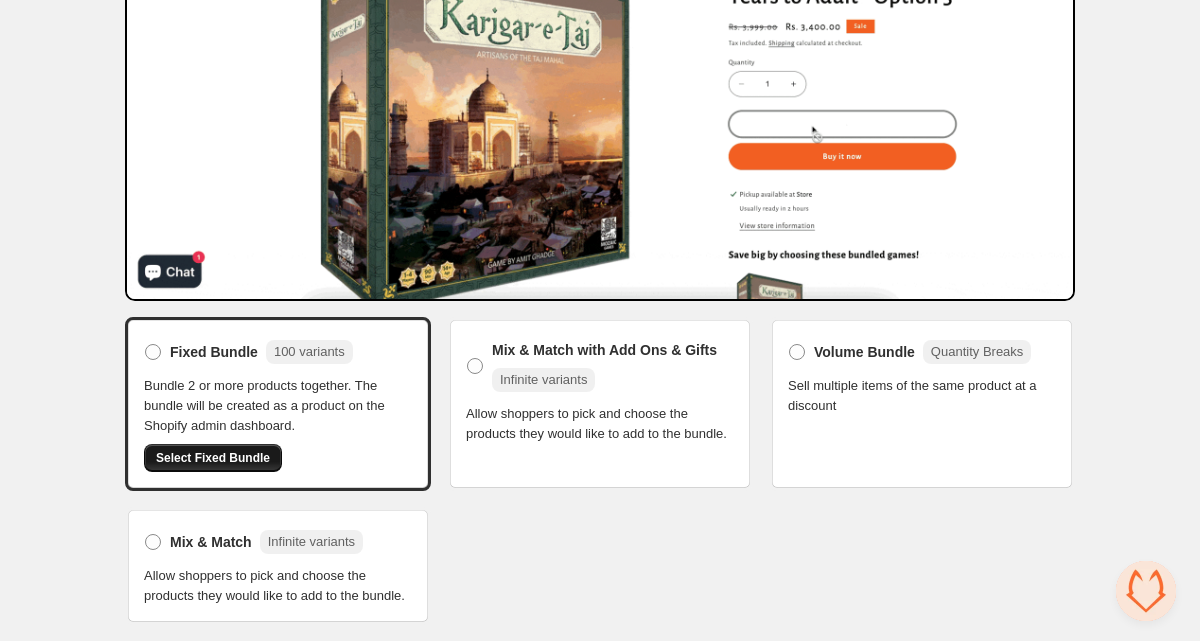 click on "Select Fixed Bundle" at bounding box center (213, 458) 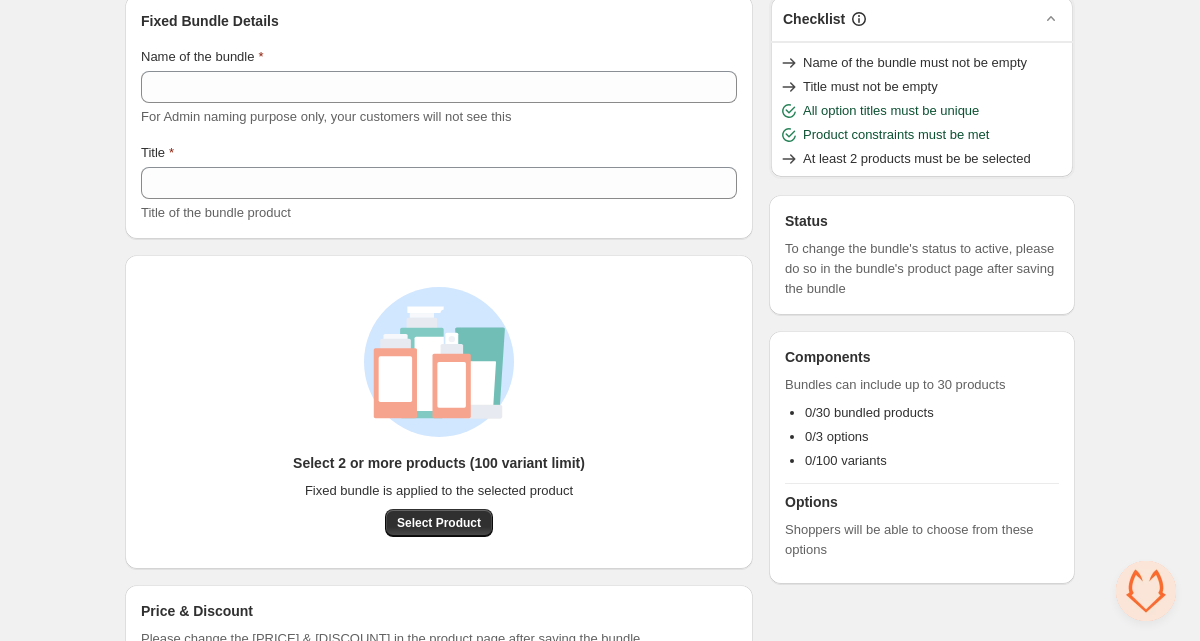 scroll, scrollTop: 0, scrollLeft: 0, axis: both 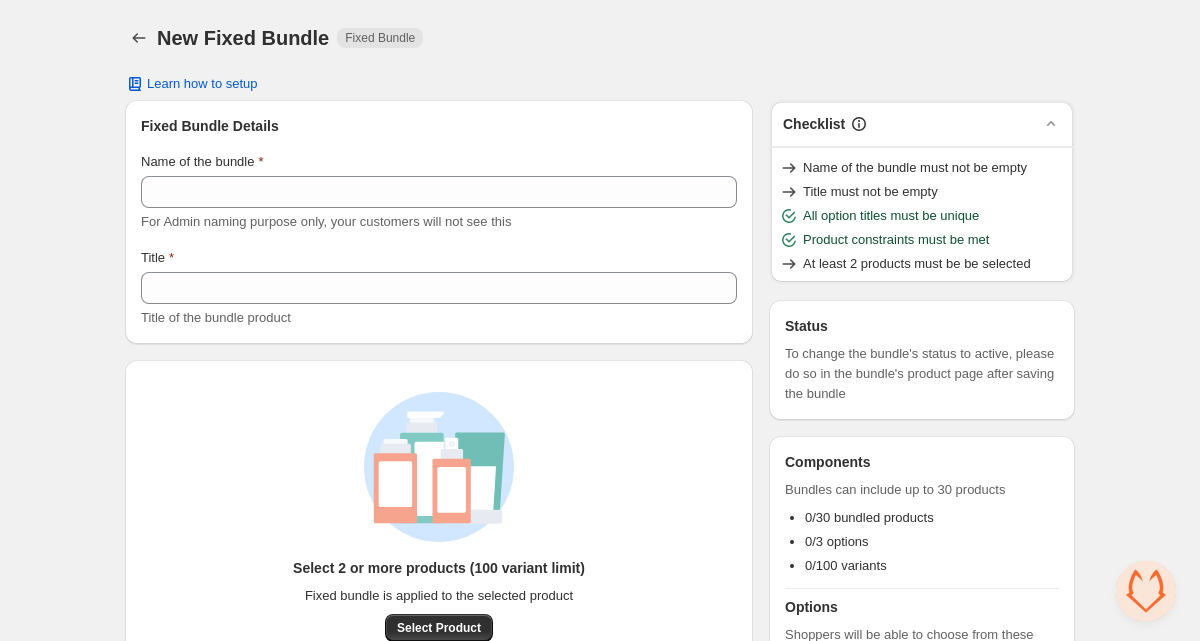 click at bounding box center (141, 38) 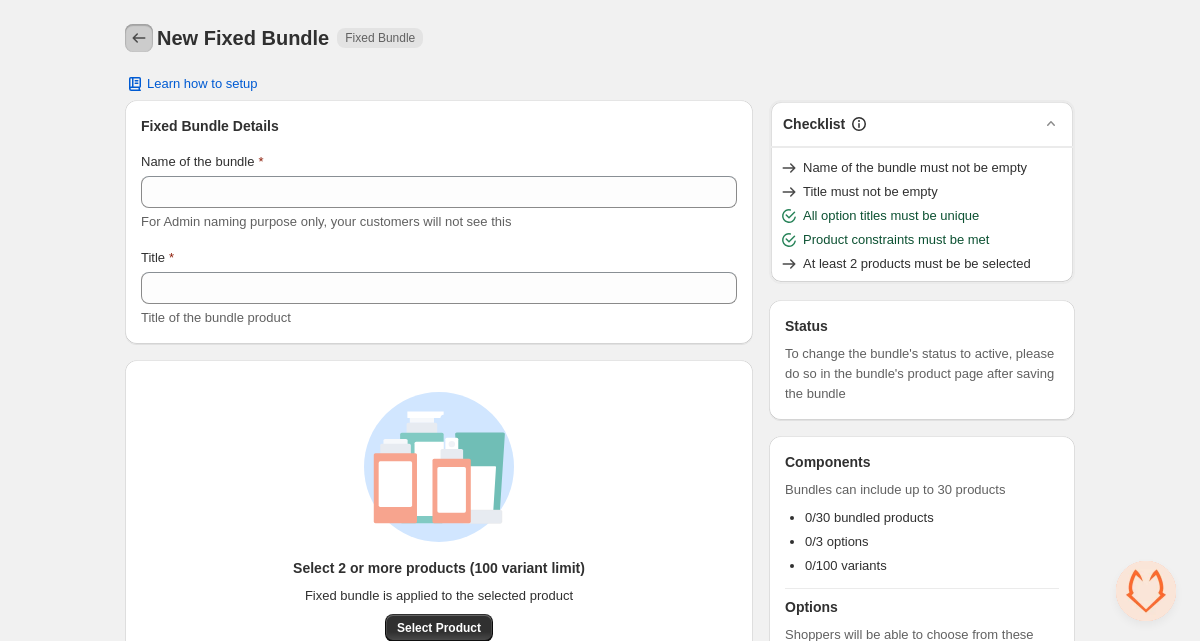 click 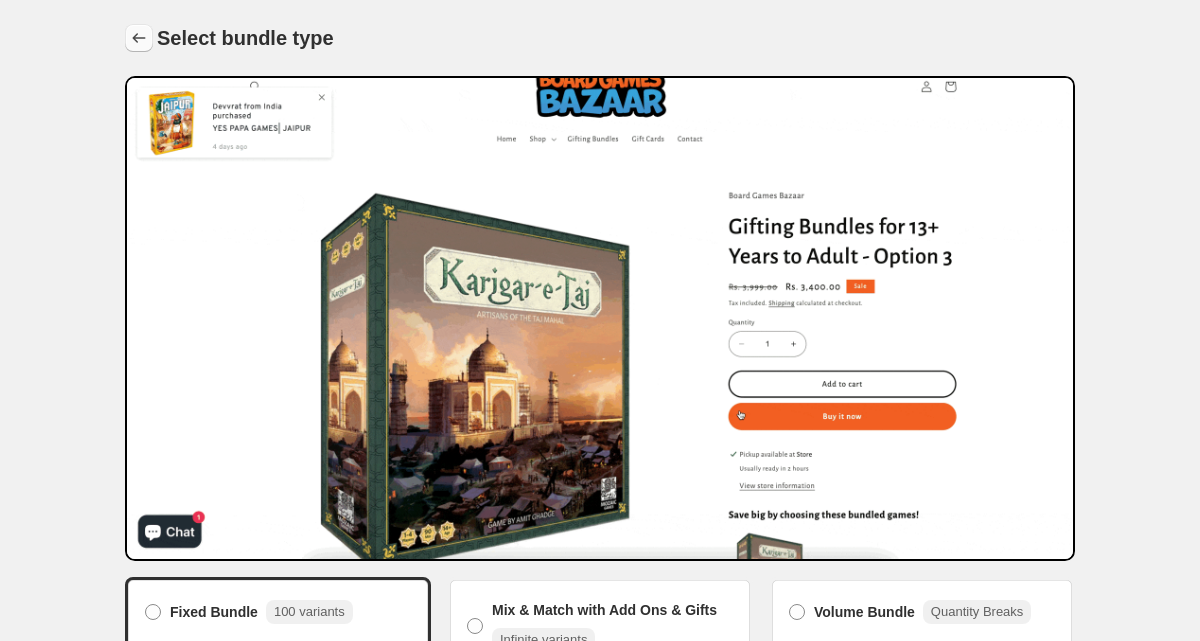 scroll, scrollTop: 0, scrollLeft: 0, axis: both 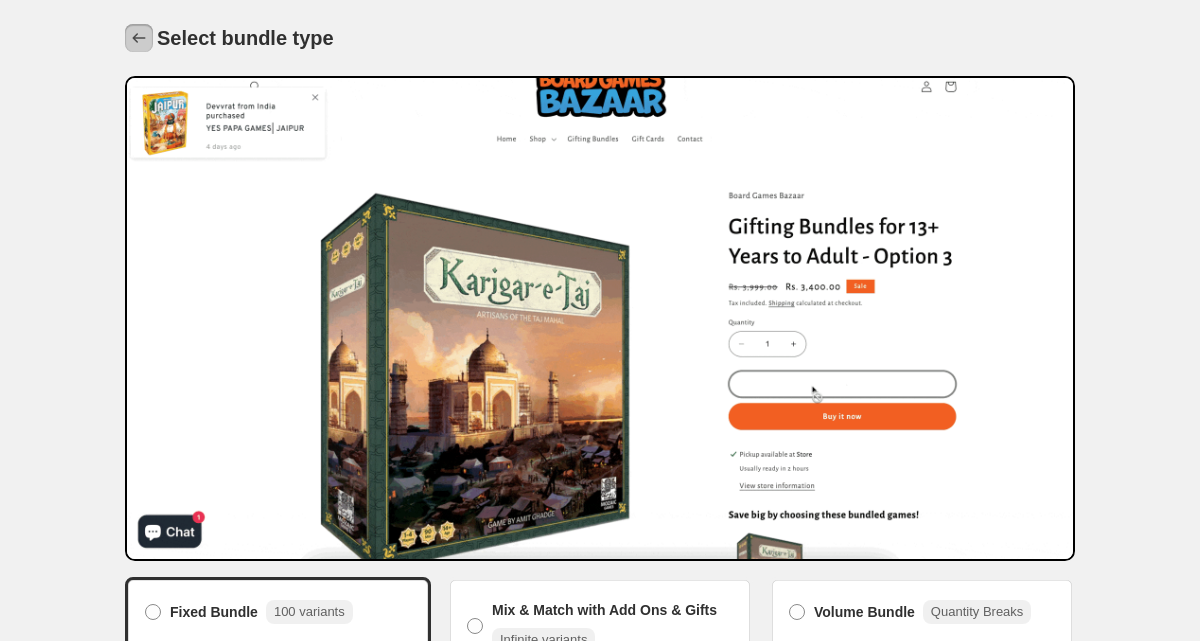click 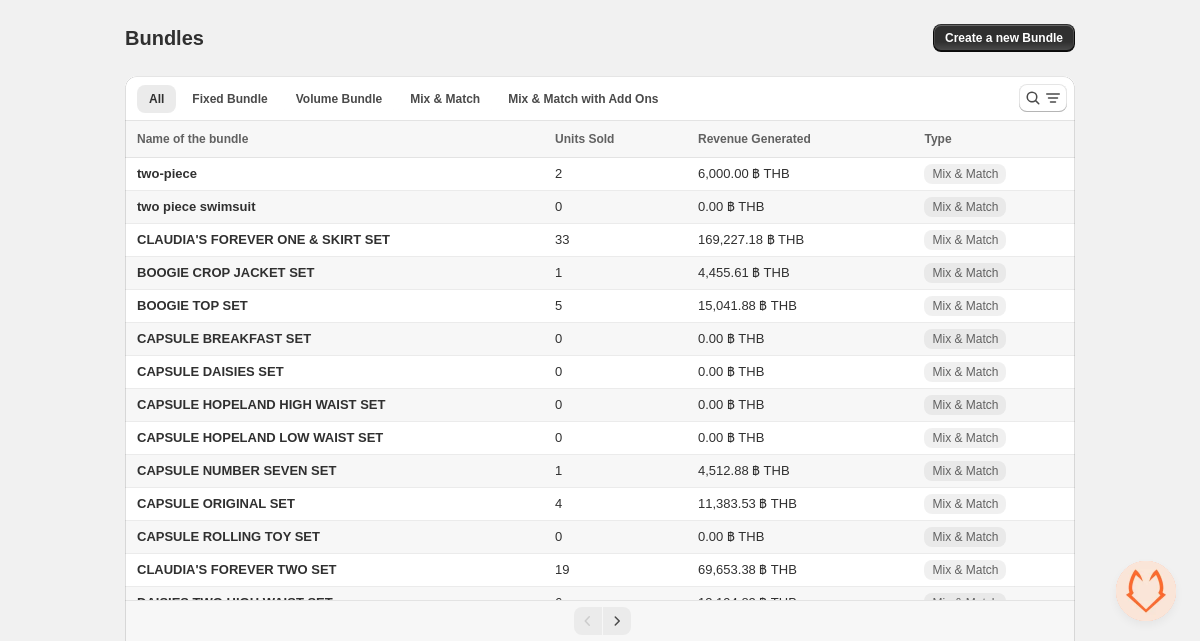 scroll, scrollTop: 59, scrollLeft: 0, axis: vertical 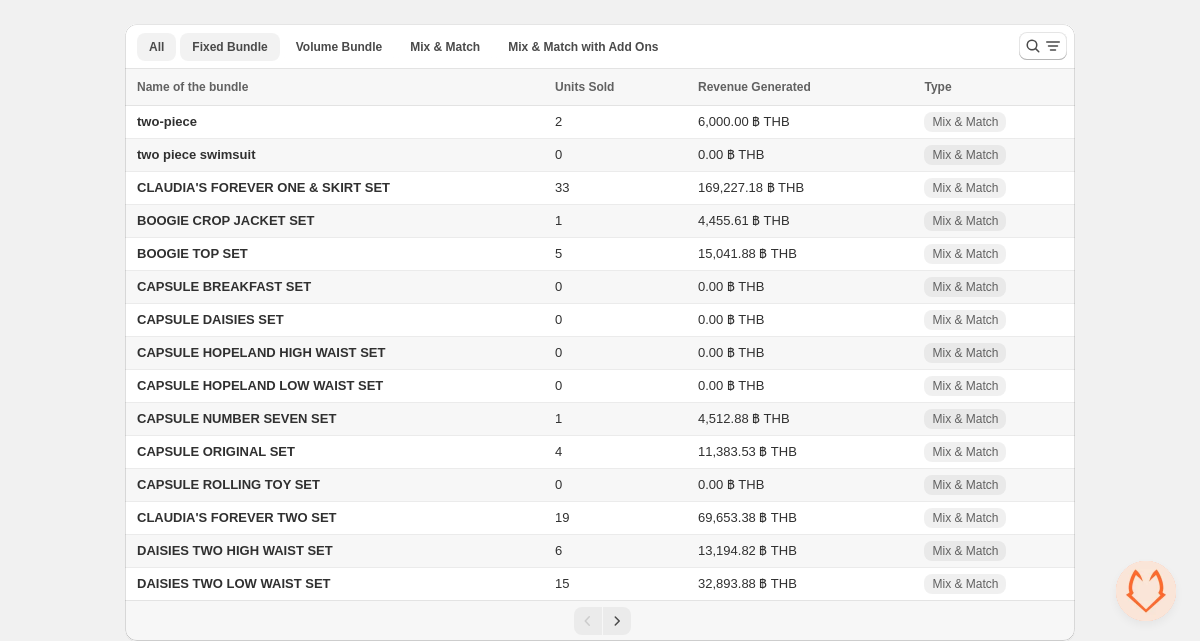 click on "Fixed Bundle" at bounding box center [229, 47] 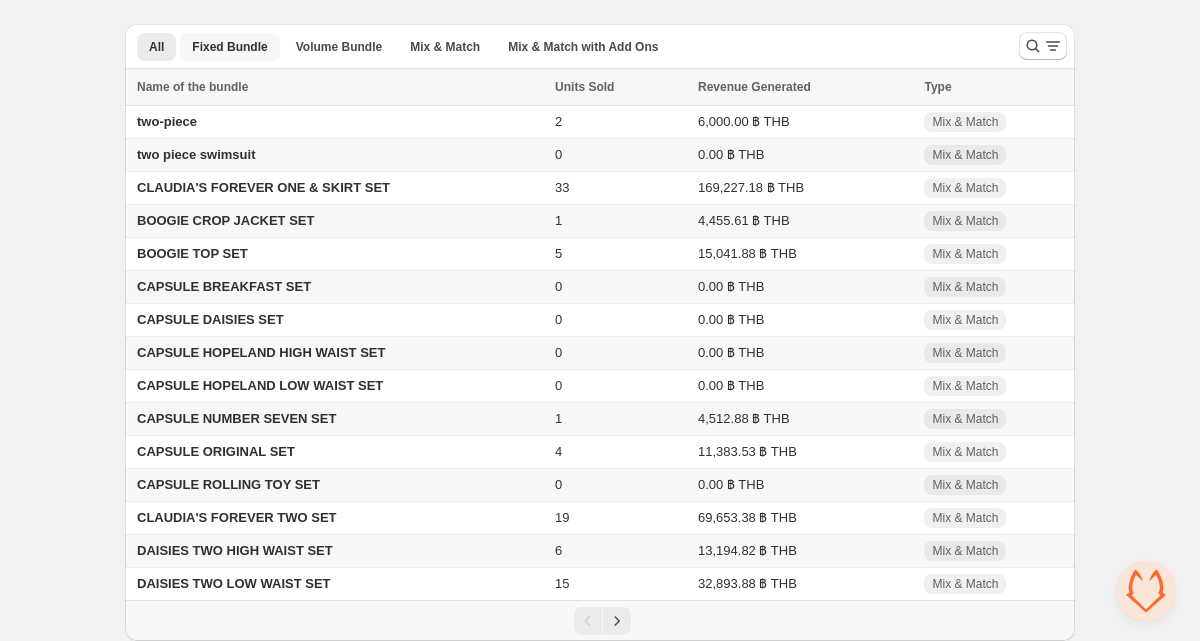 scroll, scrollTop: 0, scrollLeft: 0, axis: both 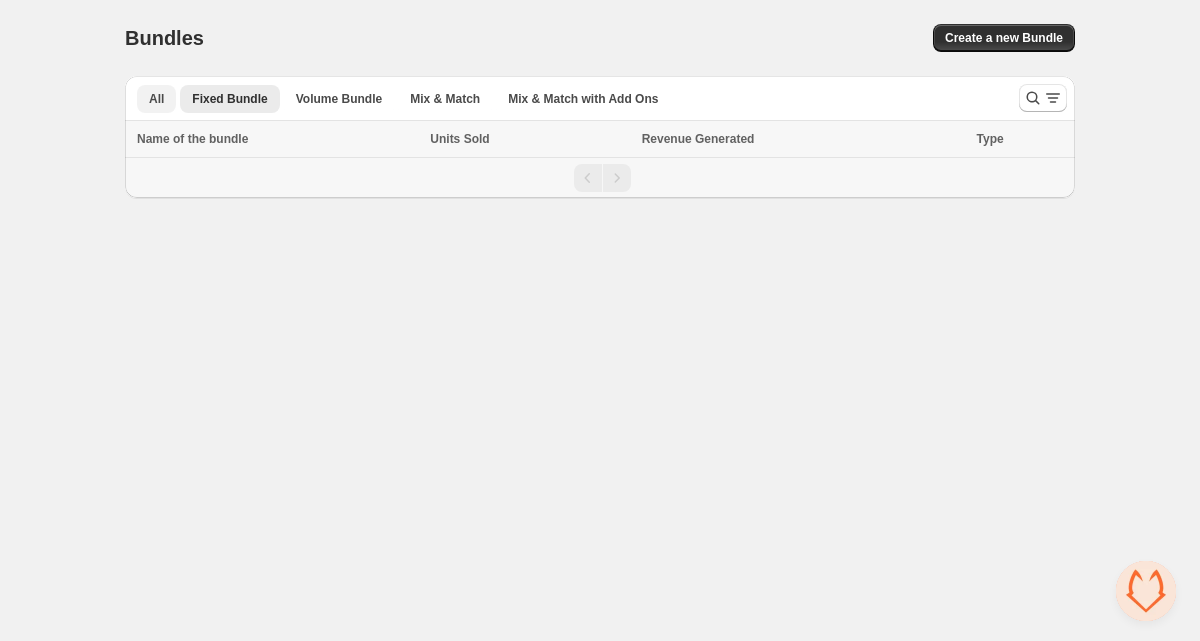 click on "All" at bounding box center [156, 99] 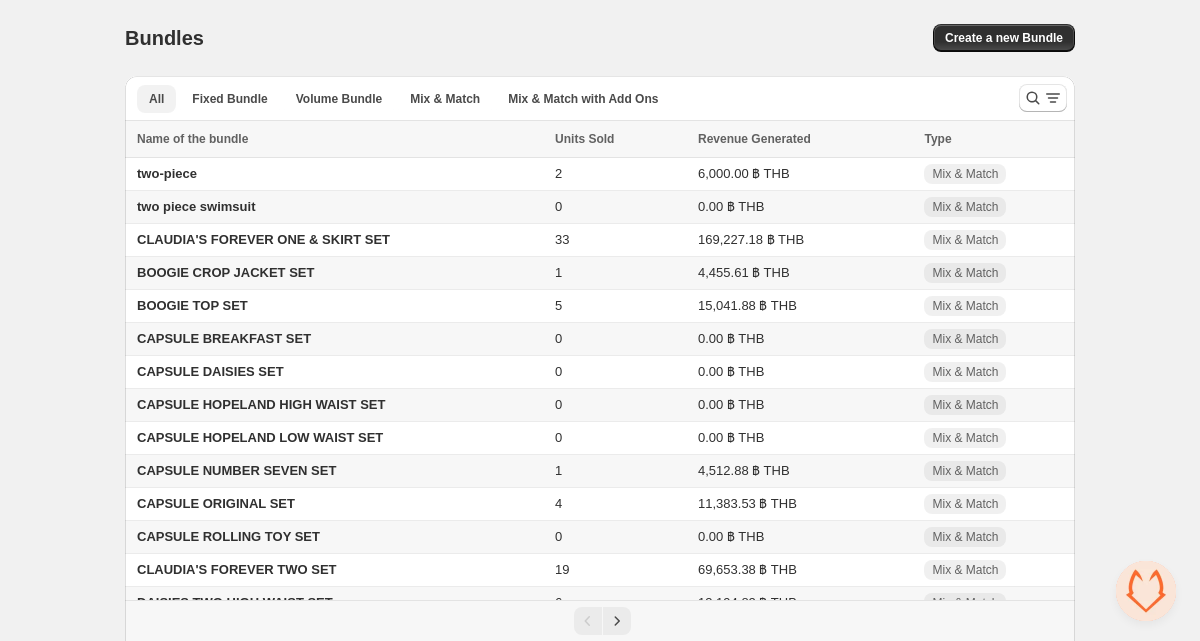 scroll, scrollTop: 59, scrollLeft: 0, axis: vertical 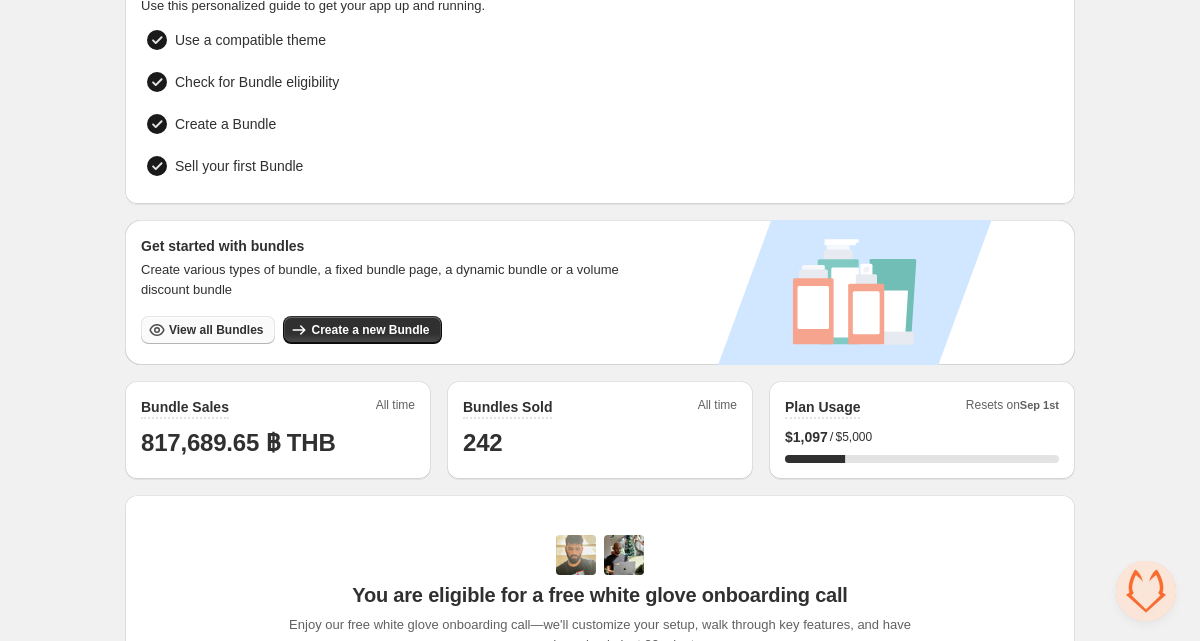 click on "View all Bundles" at bounding box center (216, 330) 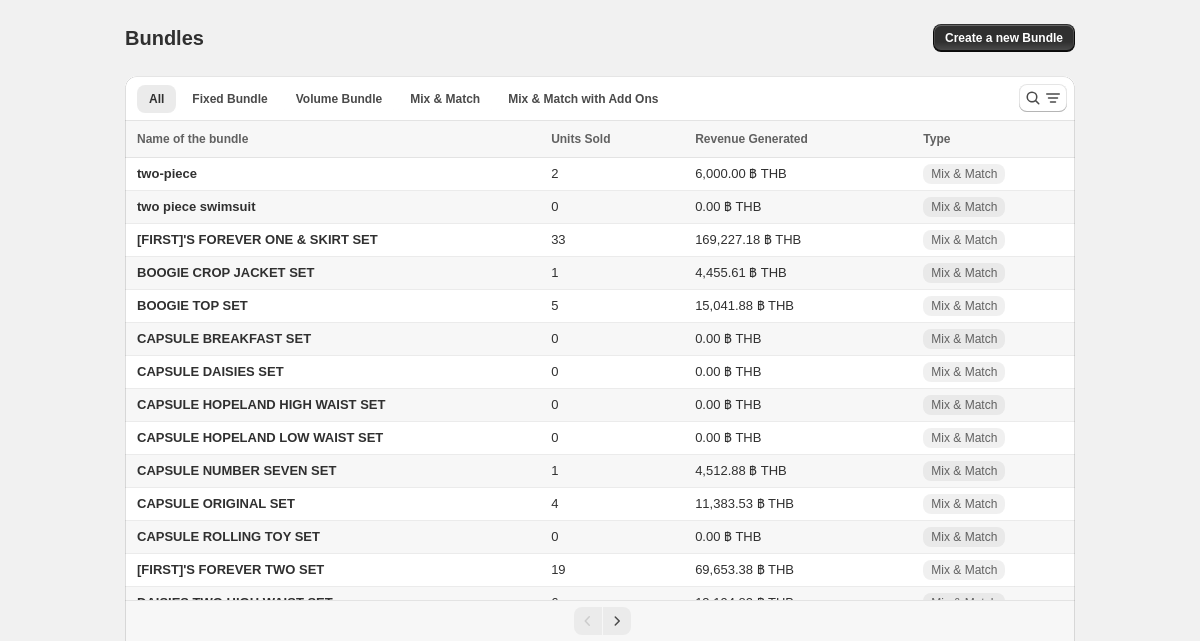 scroll, scrollTop: 0, scrollLeft: 0, axis: both 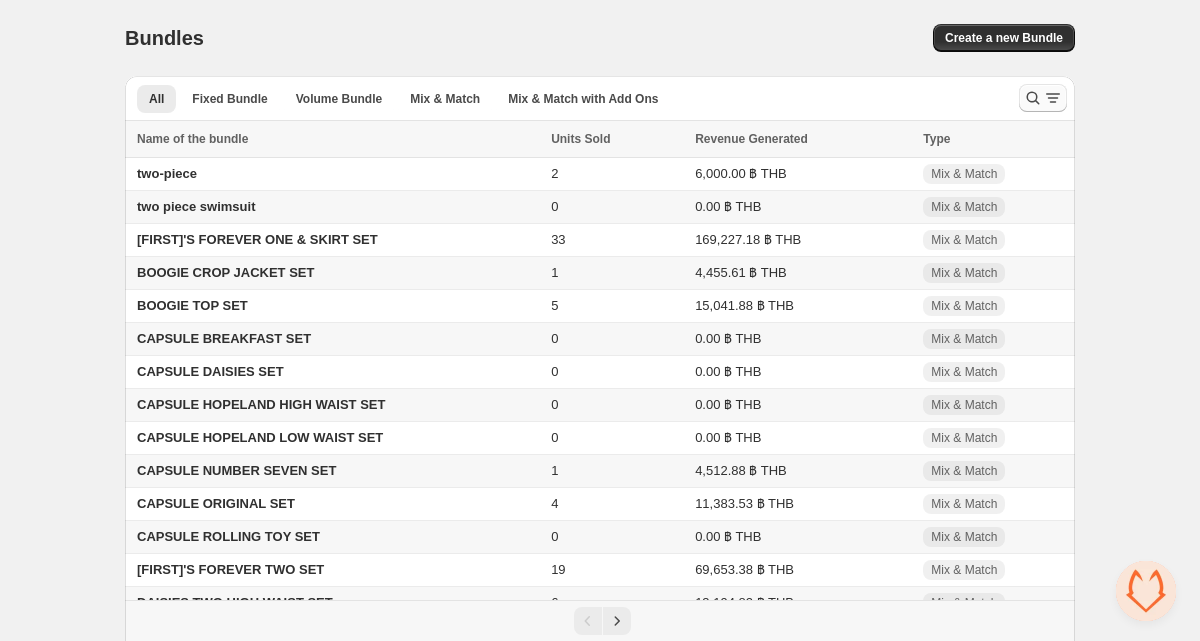 click 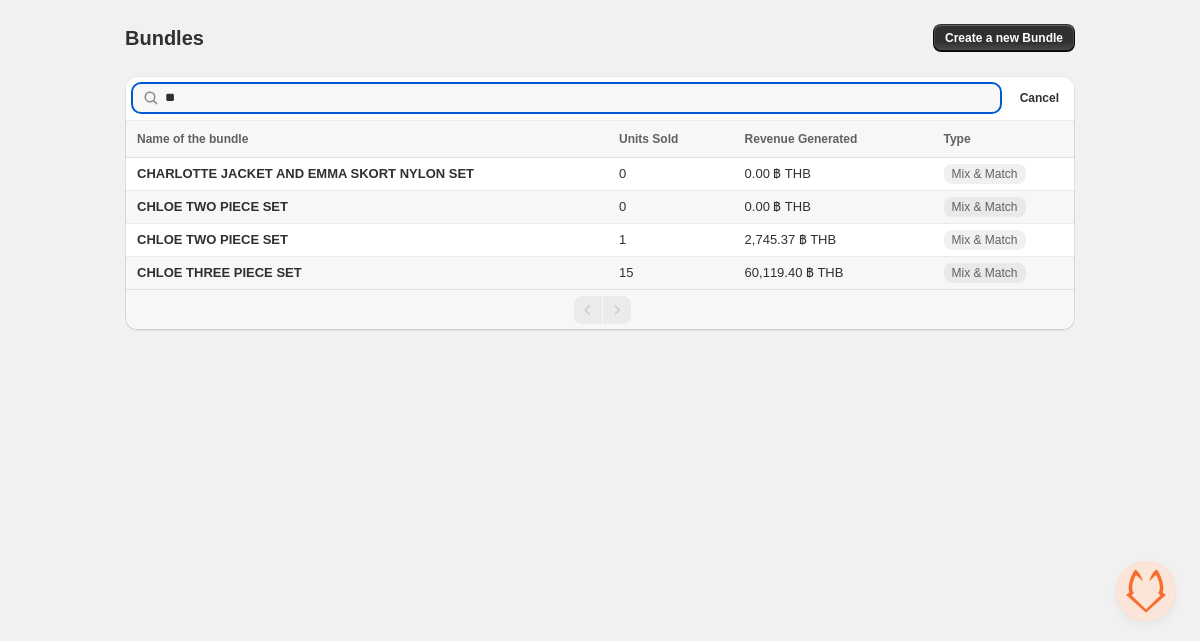 type on "**" 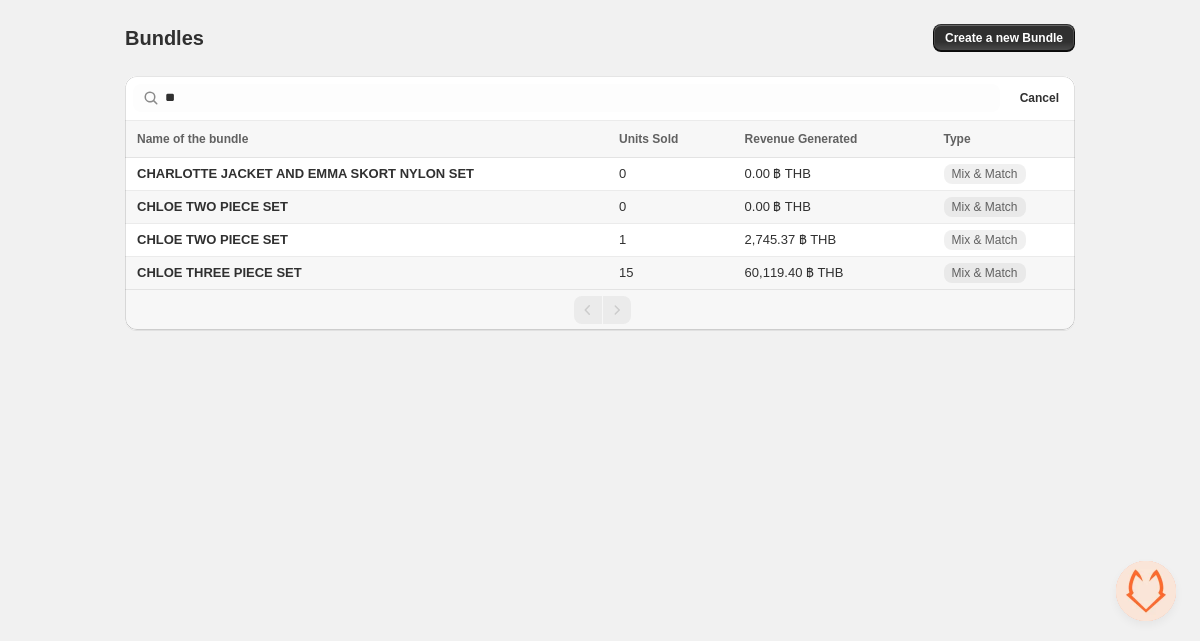 click on "CHLOE THREE PIECE SET" at bounding box center (219, 272) 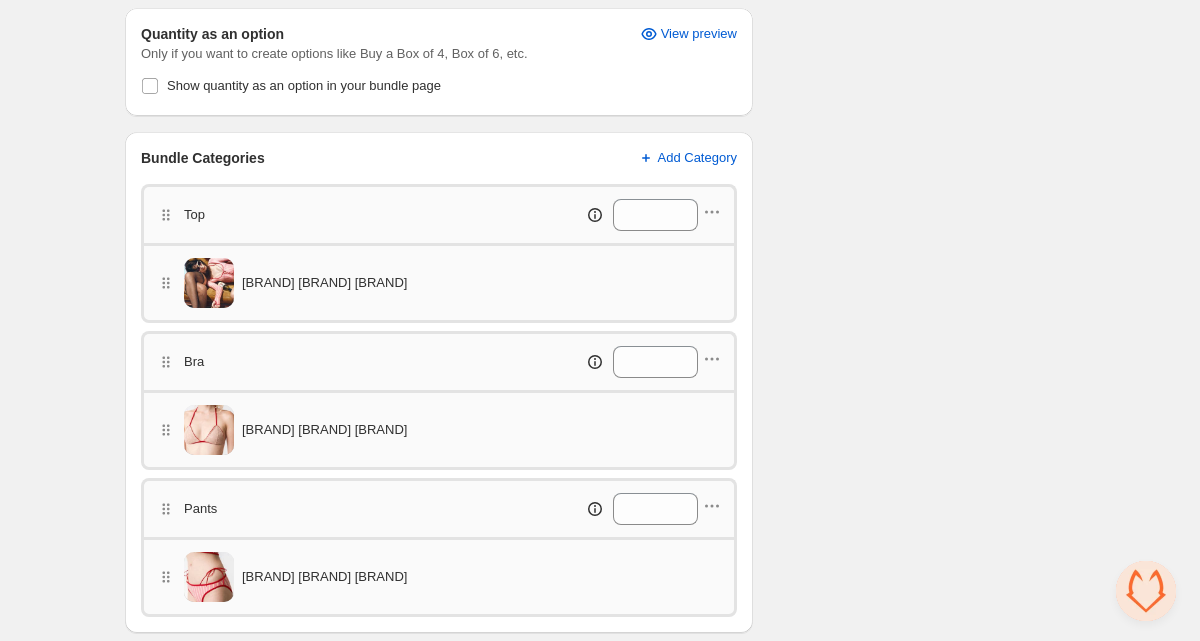 scroll, scrollTop: 774, scrollLeft: 0, axis: vertical 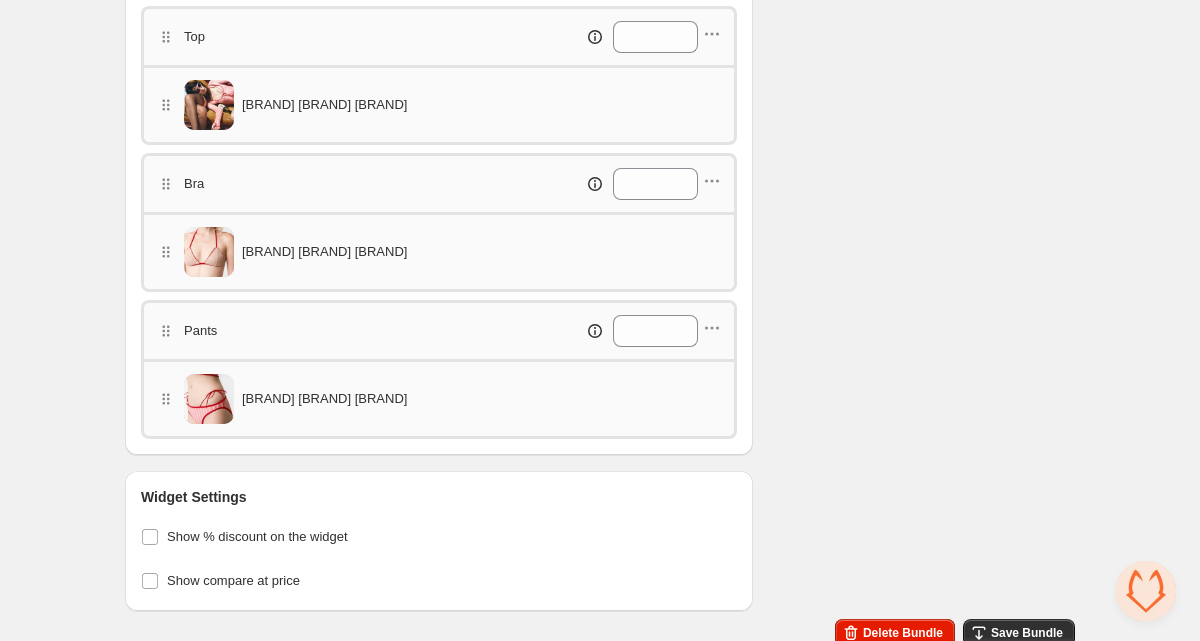 click at bounding box center [209, 399] 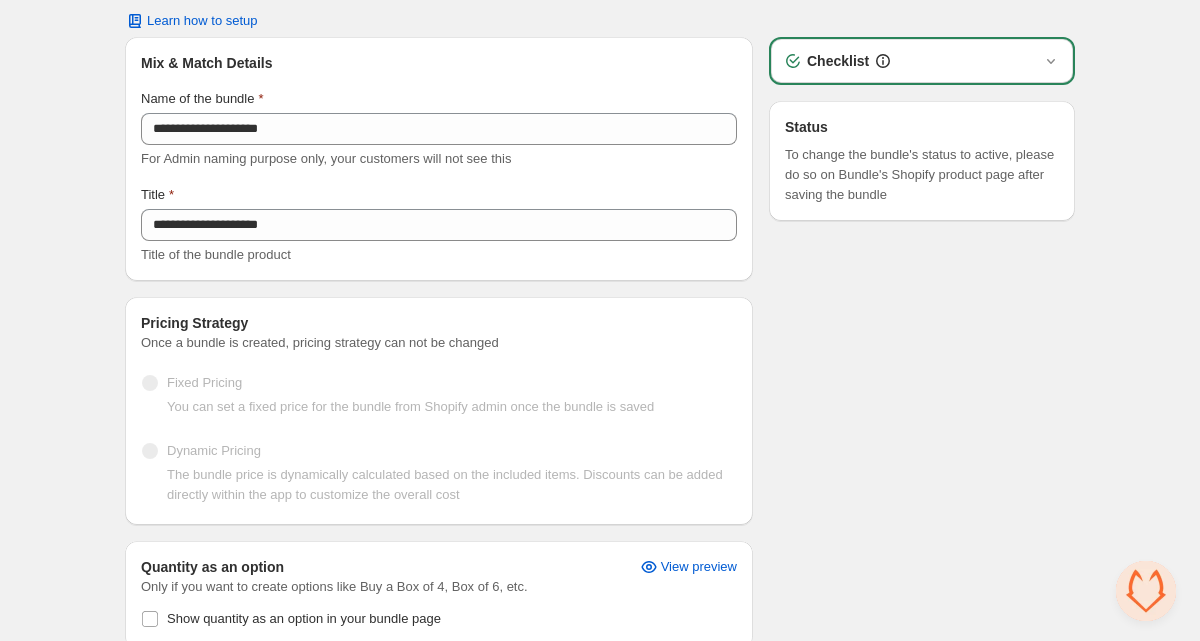 scroll, scrollTop: 0, scrollLeft: 0, axis: both 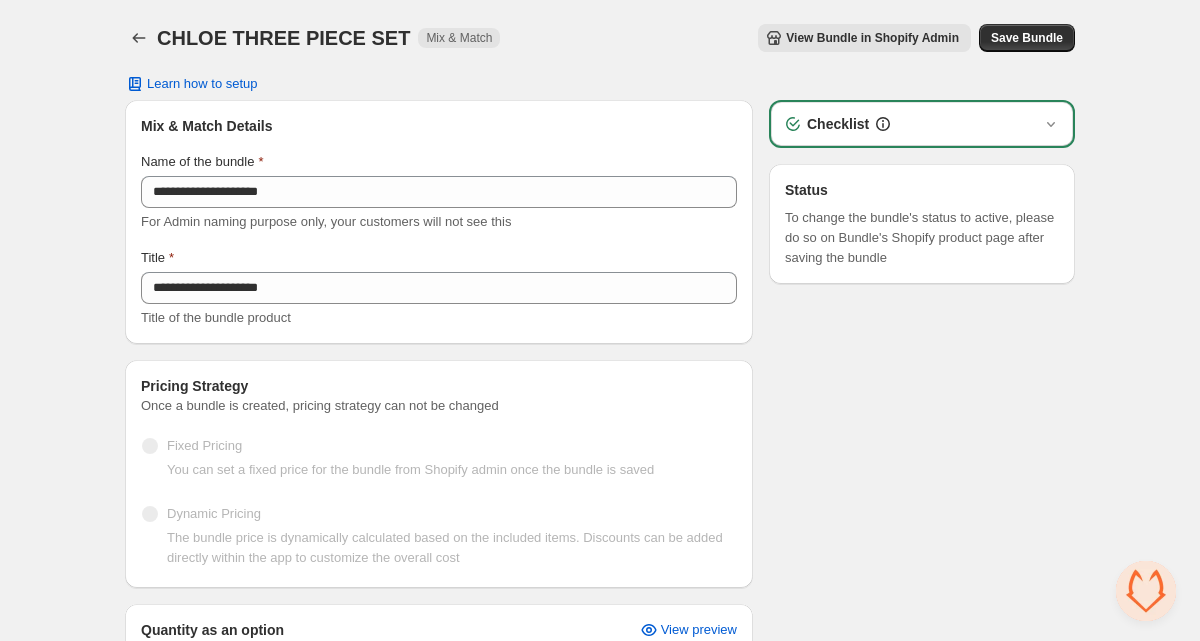 click on "**********" at bounding box center [439, 192] 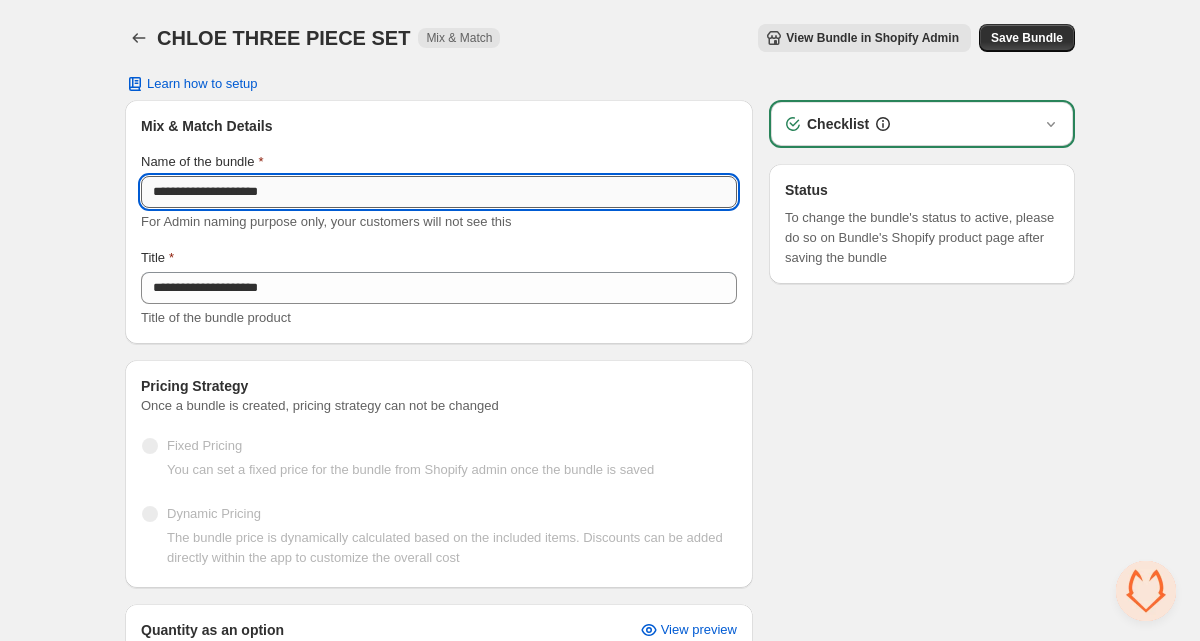 click on "**********" at bounding box center (439, 192) 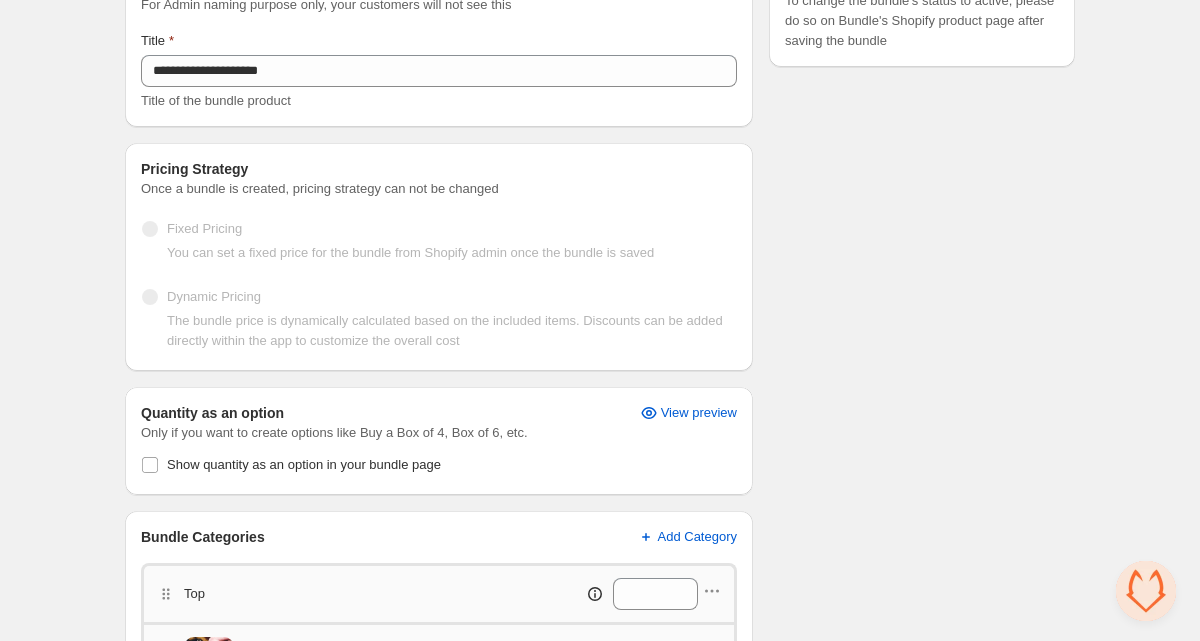 scroll, scrollTop: 457, scrollLeft: 0, axis: vertical 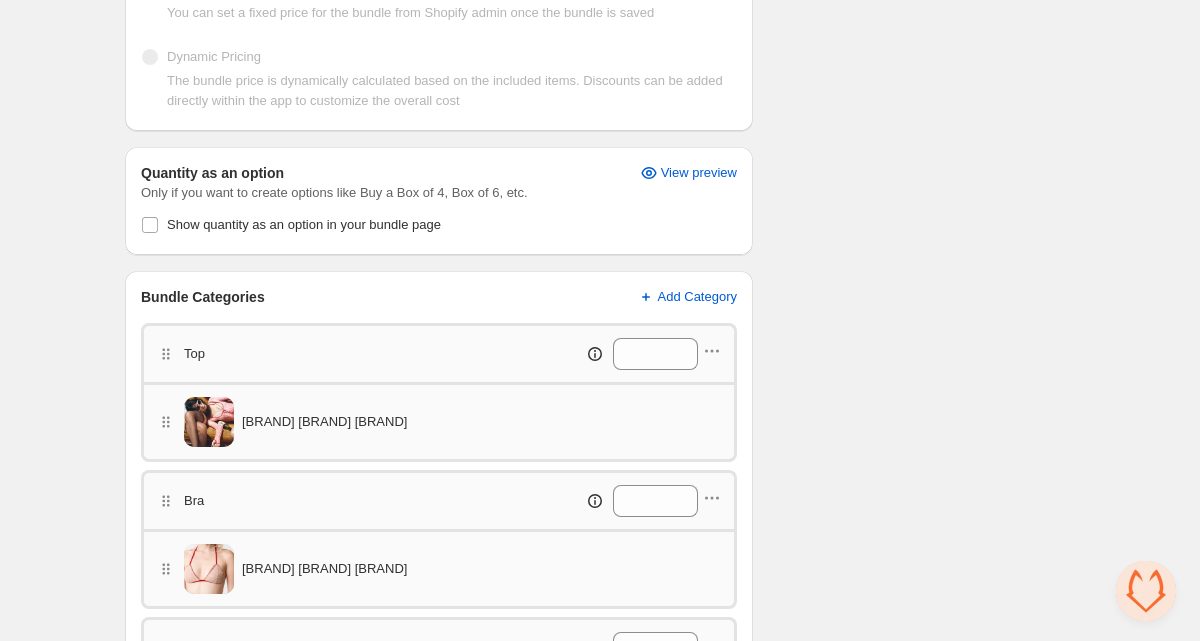 click on "[BRAND] [BRAND] [BRAND]" at bounding box center (439, 422) 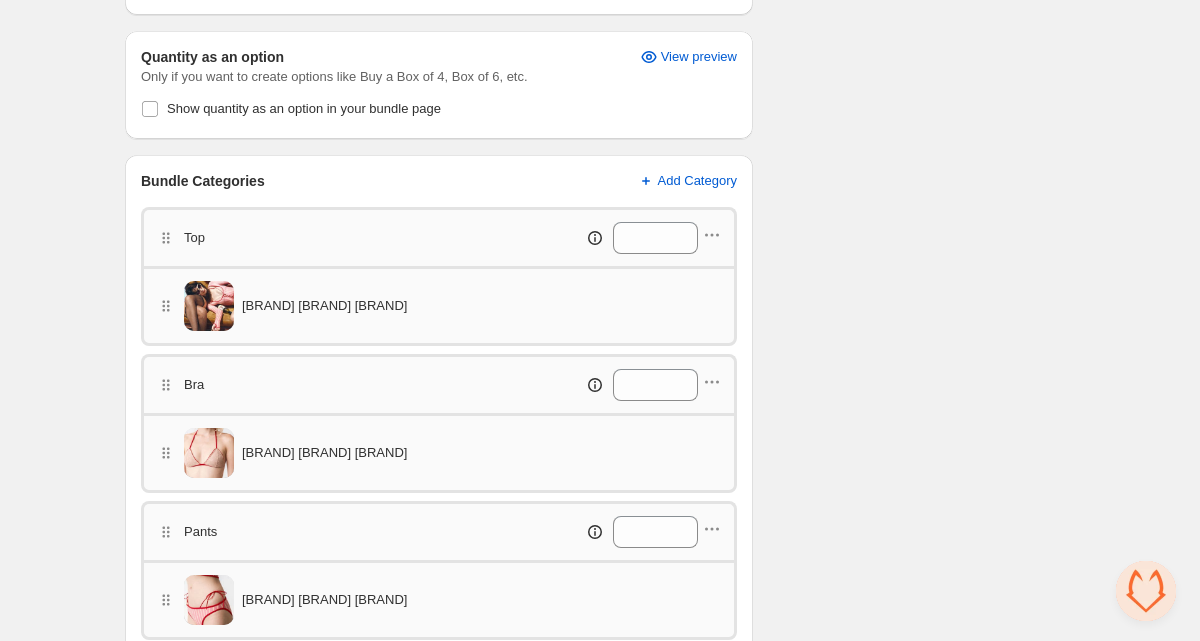 scroll, scrollTop: 698, scrollLeft: 0, axis: vertical 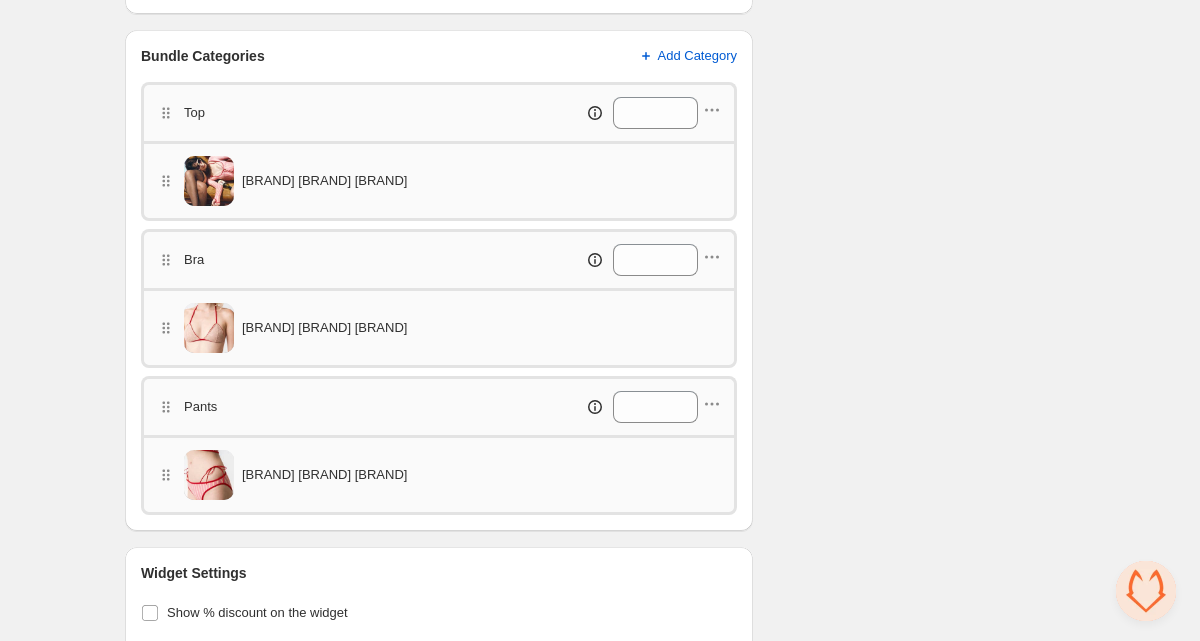click at bounding box center [209, 328] 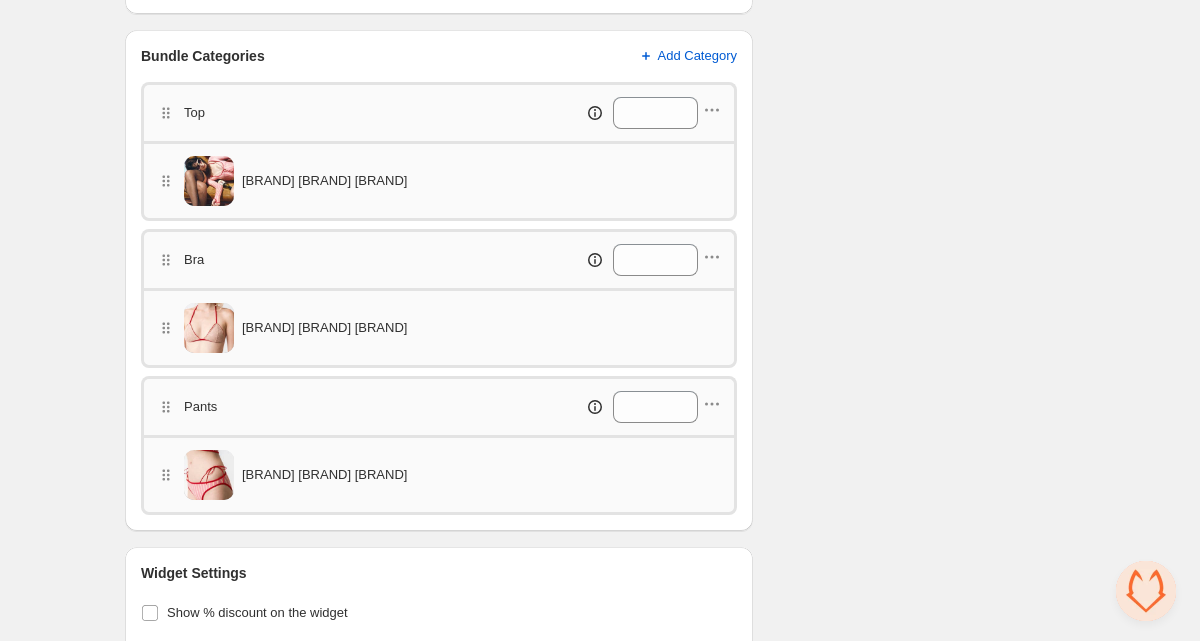 click at bounding box center (209, 475) 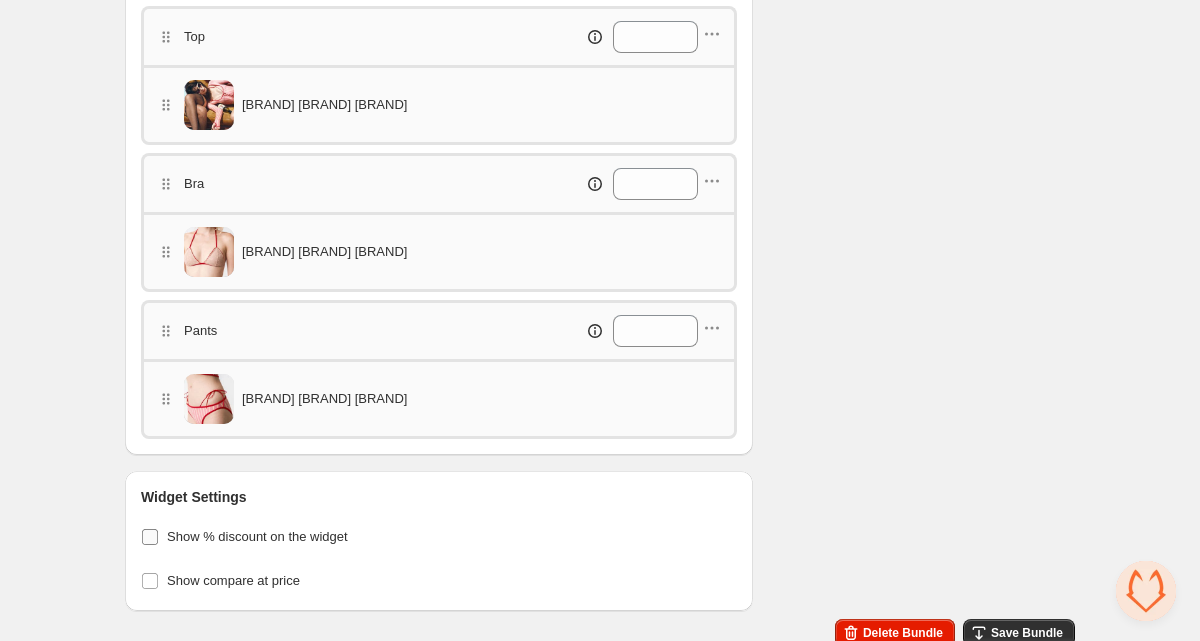 click on "Show % discount on the widget" at bounding box center (257, 537) 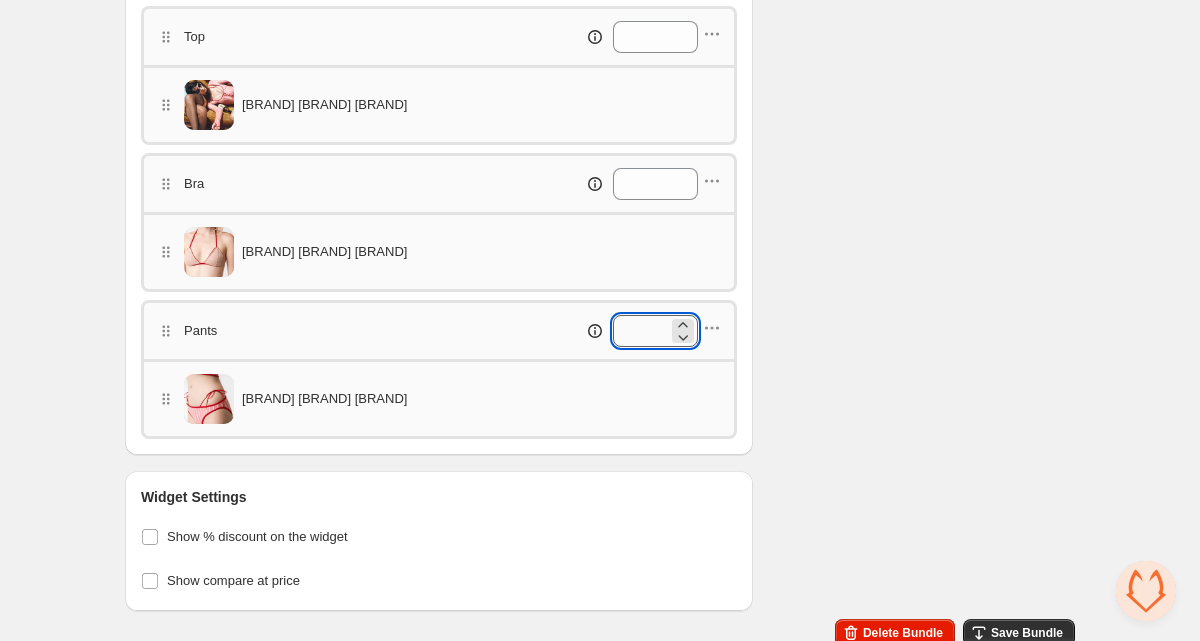 click on "*" at bounding box center (640, 331) 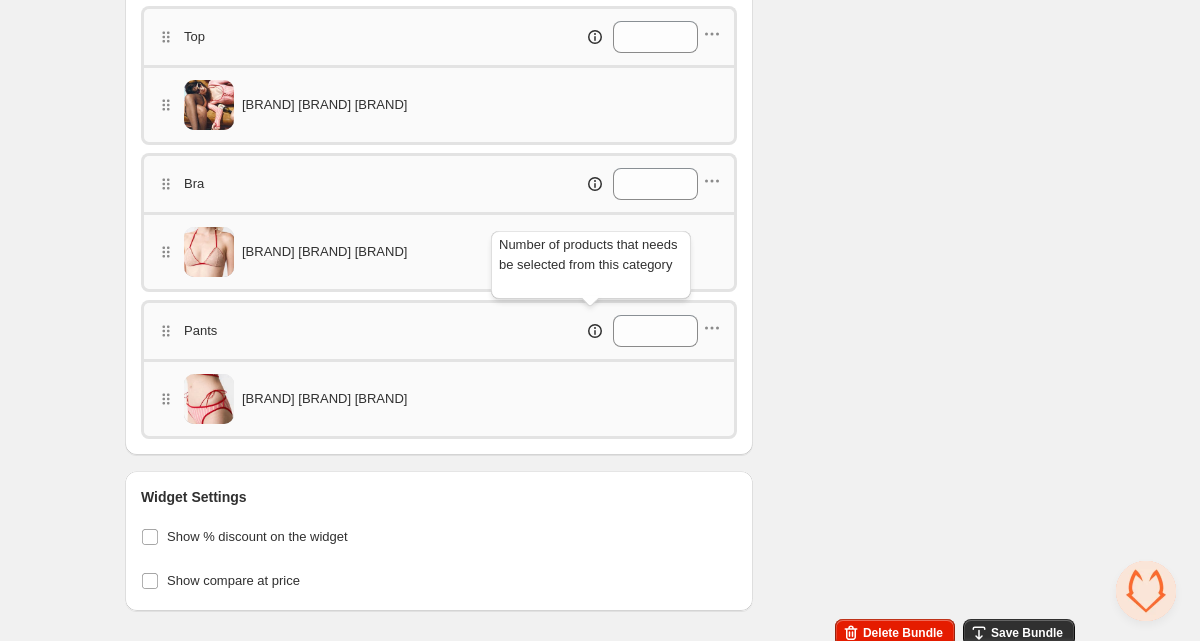 click 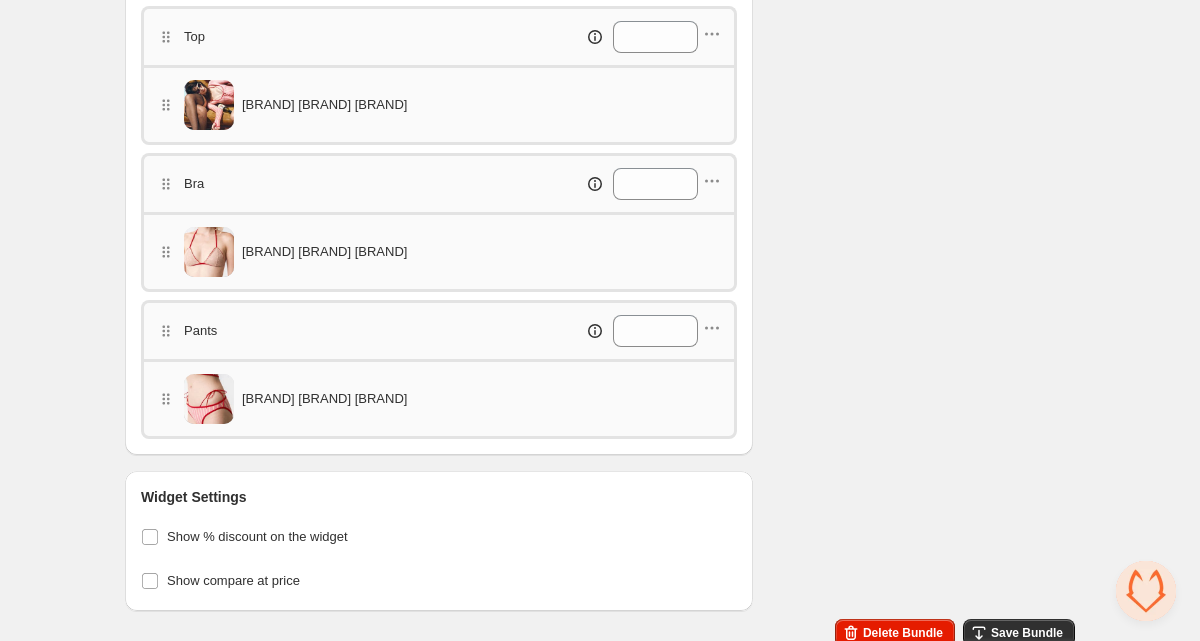 click on "Checklist Status To change the bundle's status to active, please do so on Bundle's Shopify product page after saving the bundle" at bounding box center [922, -32] 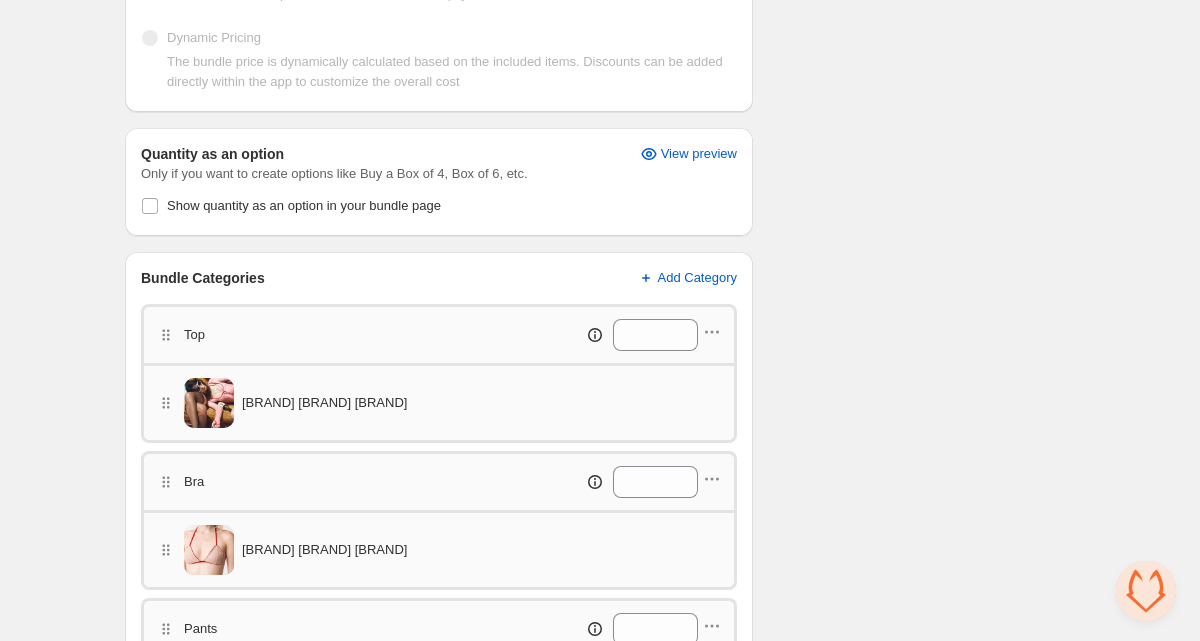scroll, scrollTop: 774, scrollLeft: 0, axis: vertical 